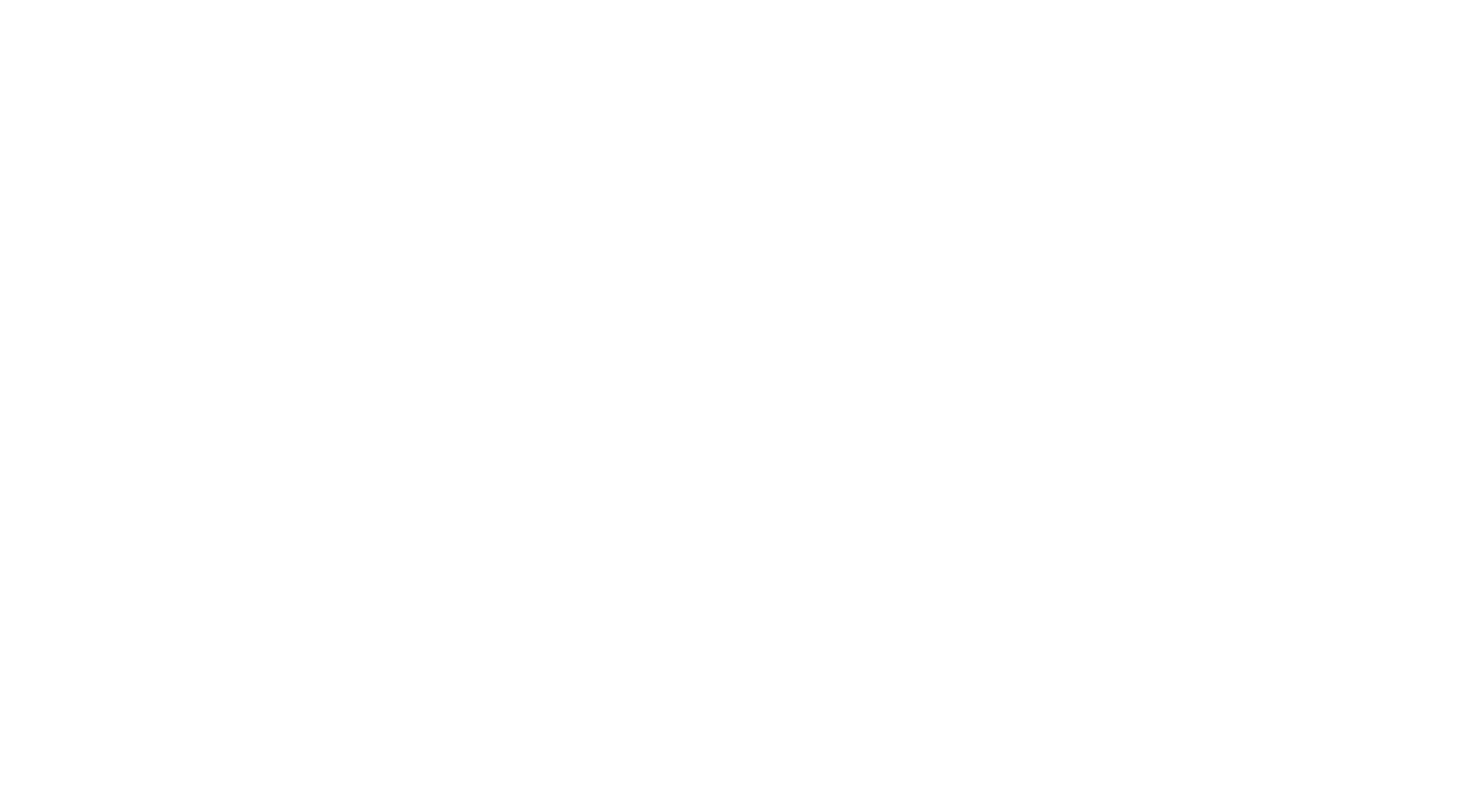 scroll, scrollTop: 0, scrollLeft: 0, axis: both 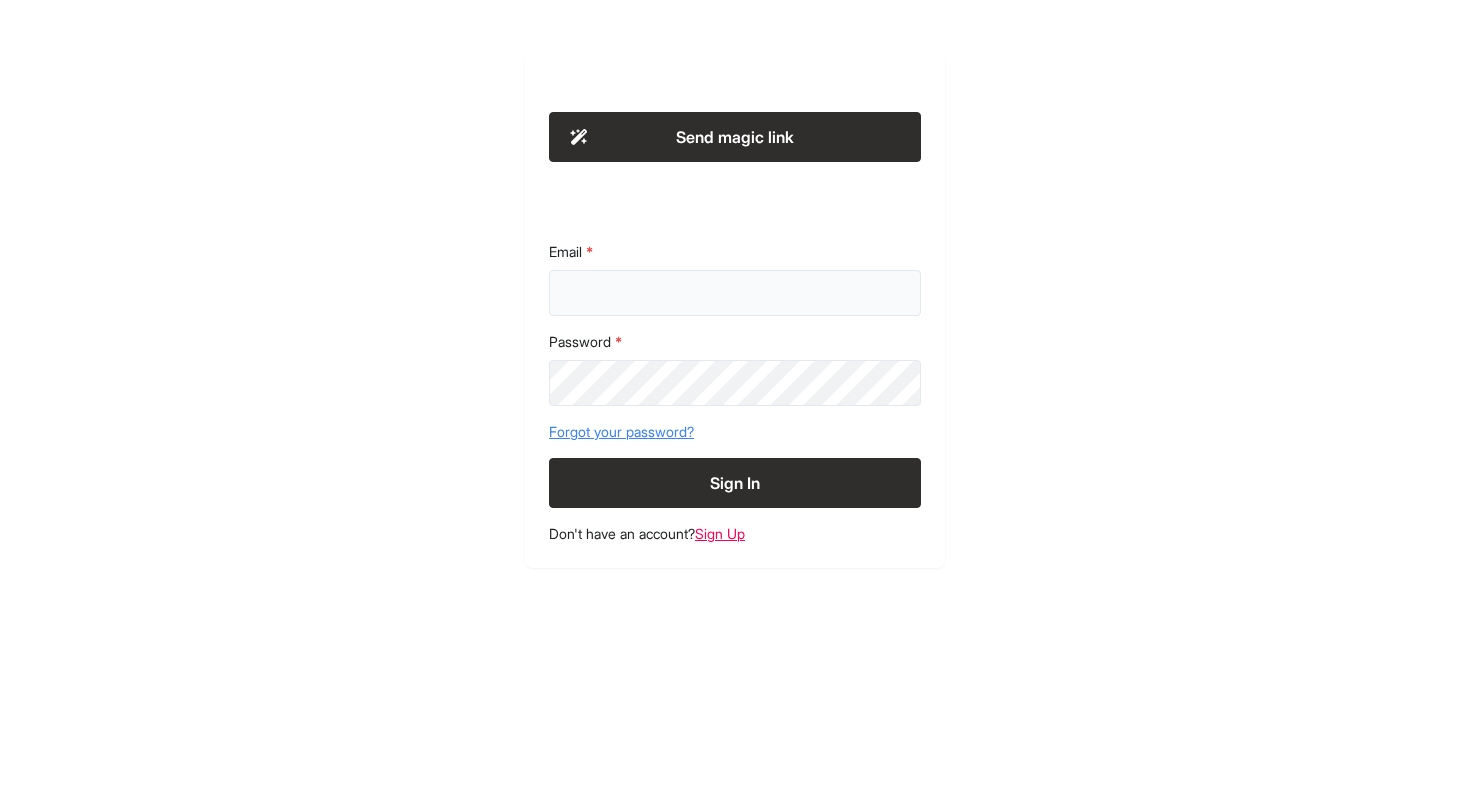 type on "**********" 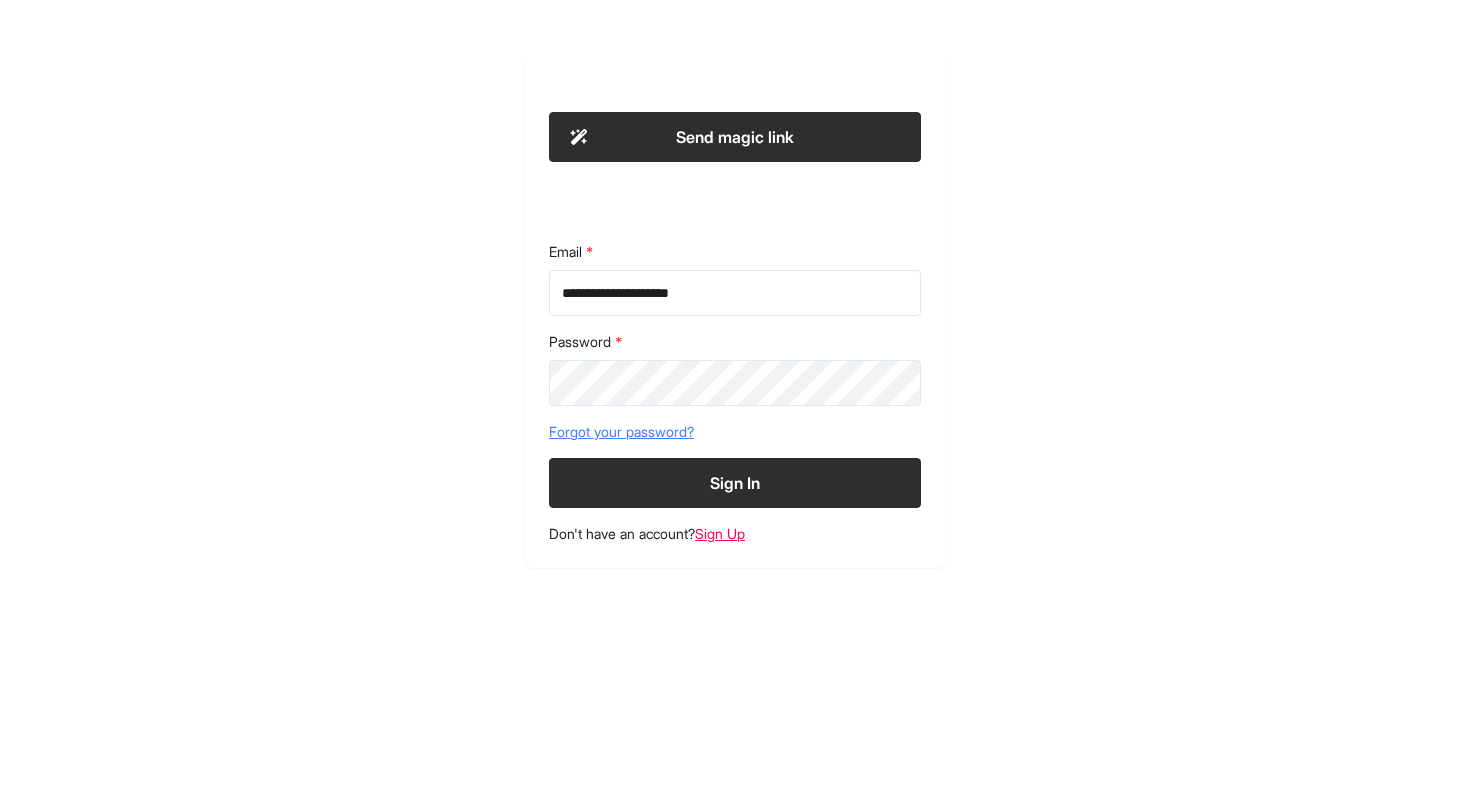click on "Sign In" at bounding box center (735, 483) 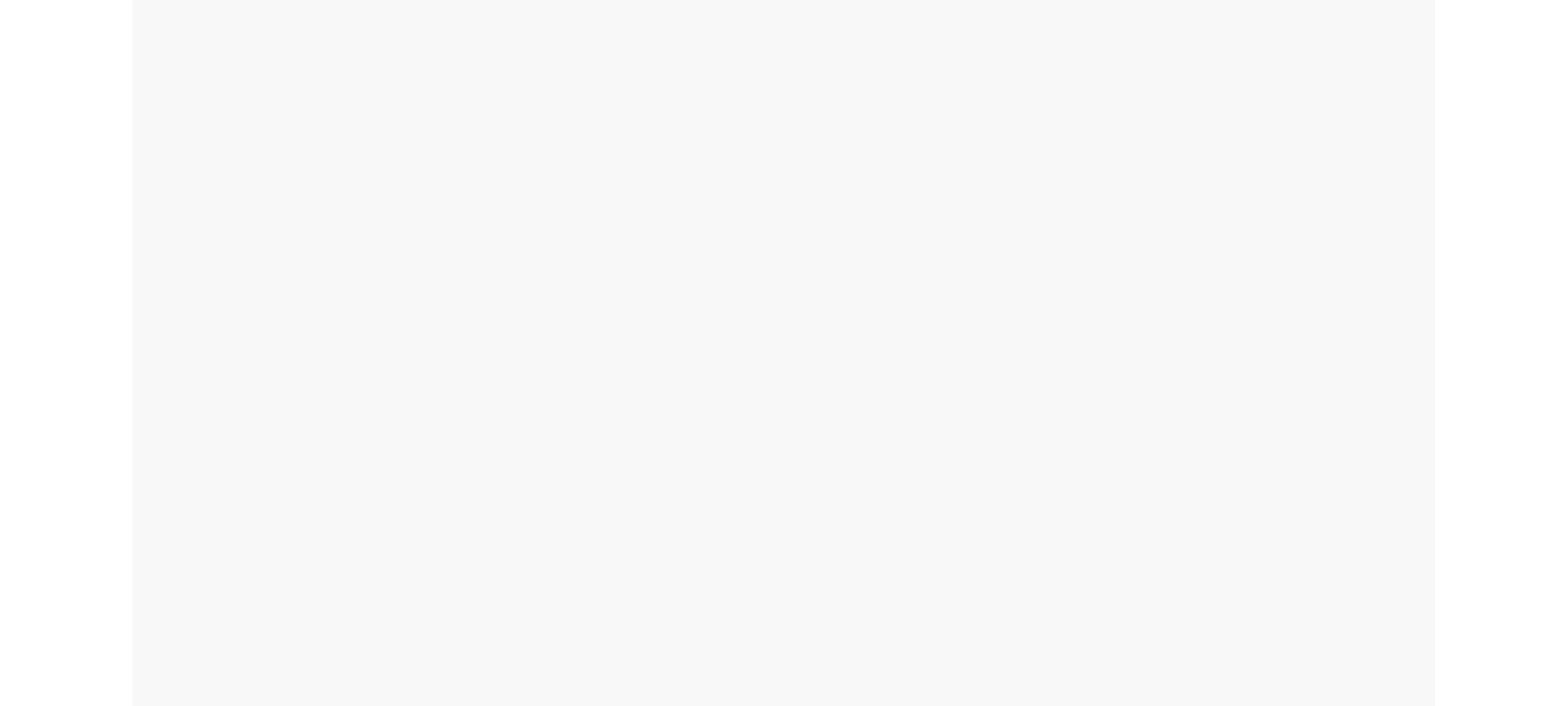 scroll, scrollTop: 0, scrollLeft: 0, axis: both 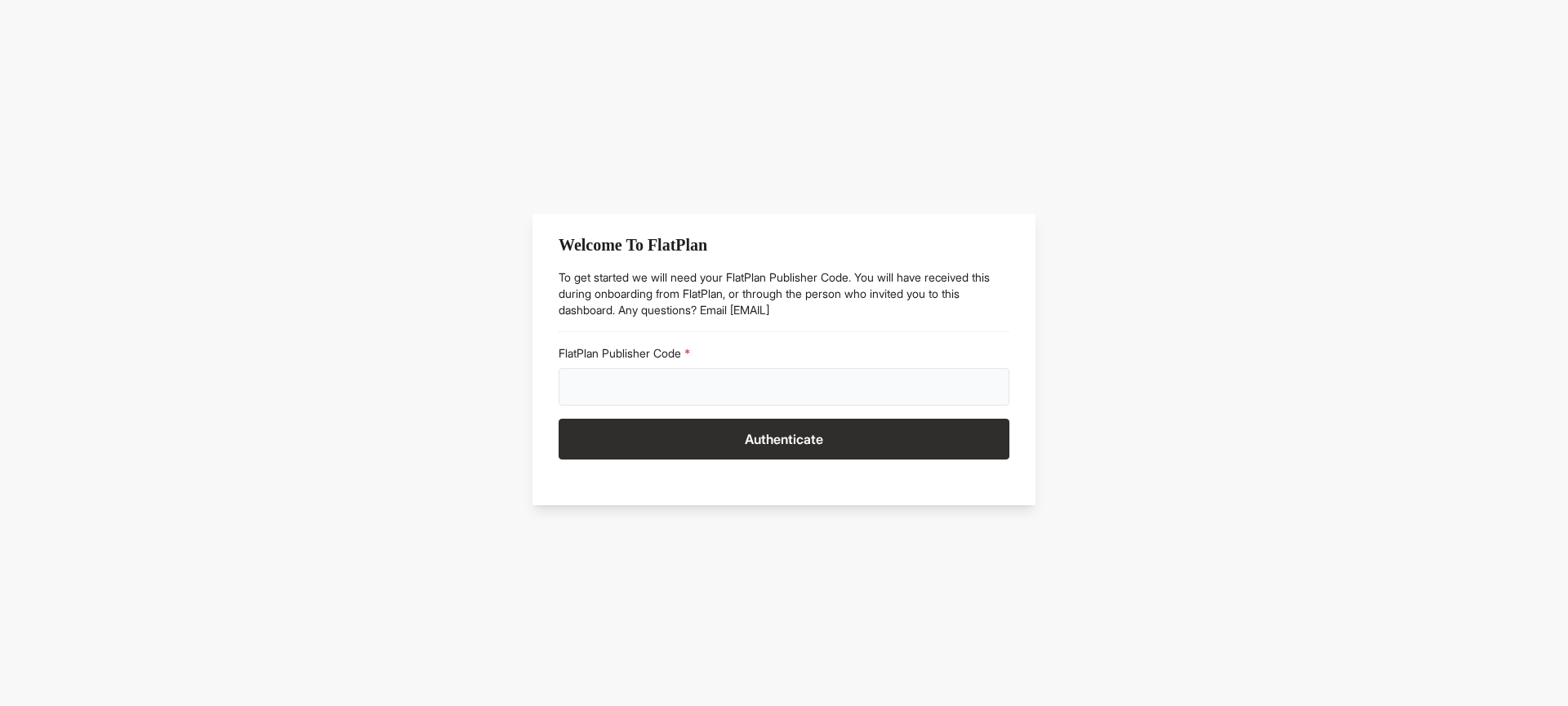 click on "FlatPlan Publisher Code" at bounding box center (784, 387) 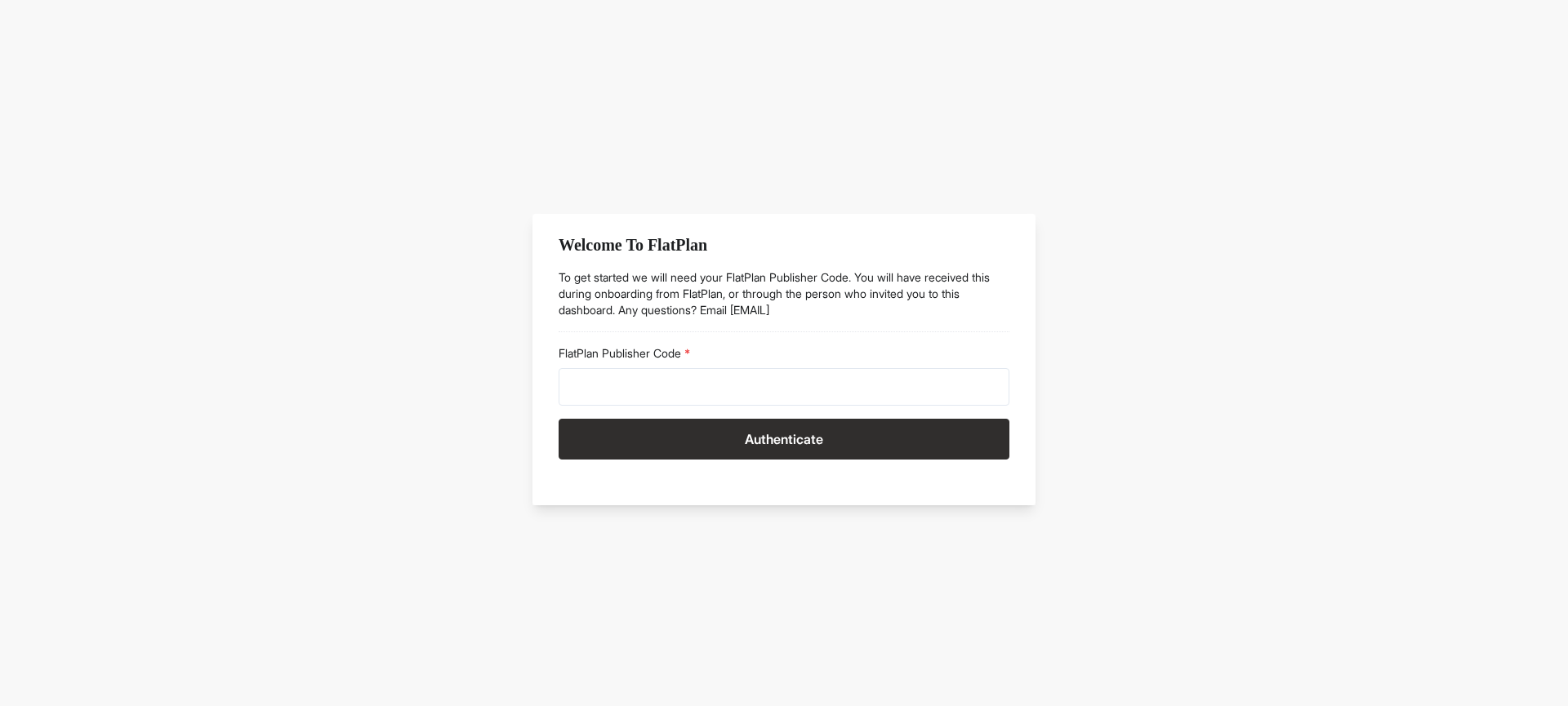 click on "Welcome to FlatPlan To get started we will need your FlatPlan Publisher Code. You will have received this during onboarding from FlatPlan, or through the person who invited you to this dashboard. Any questions? Email support@flatplan.io" at bounding box center (784, 282) 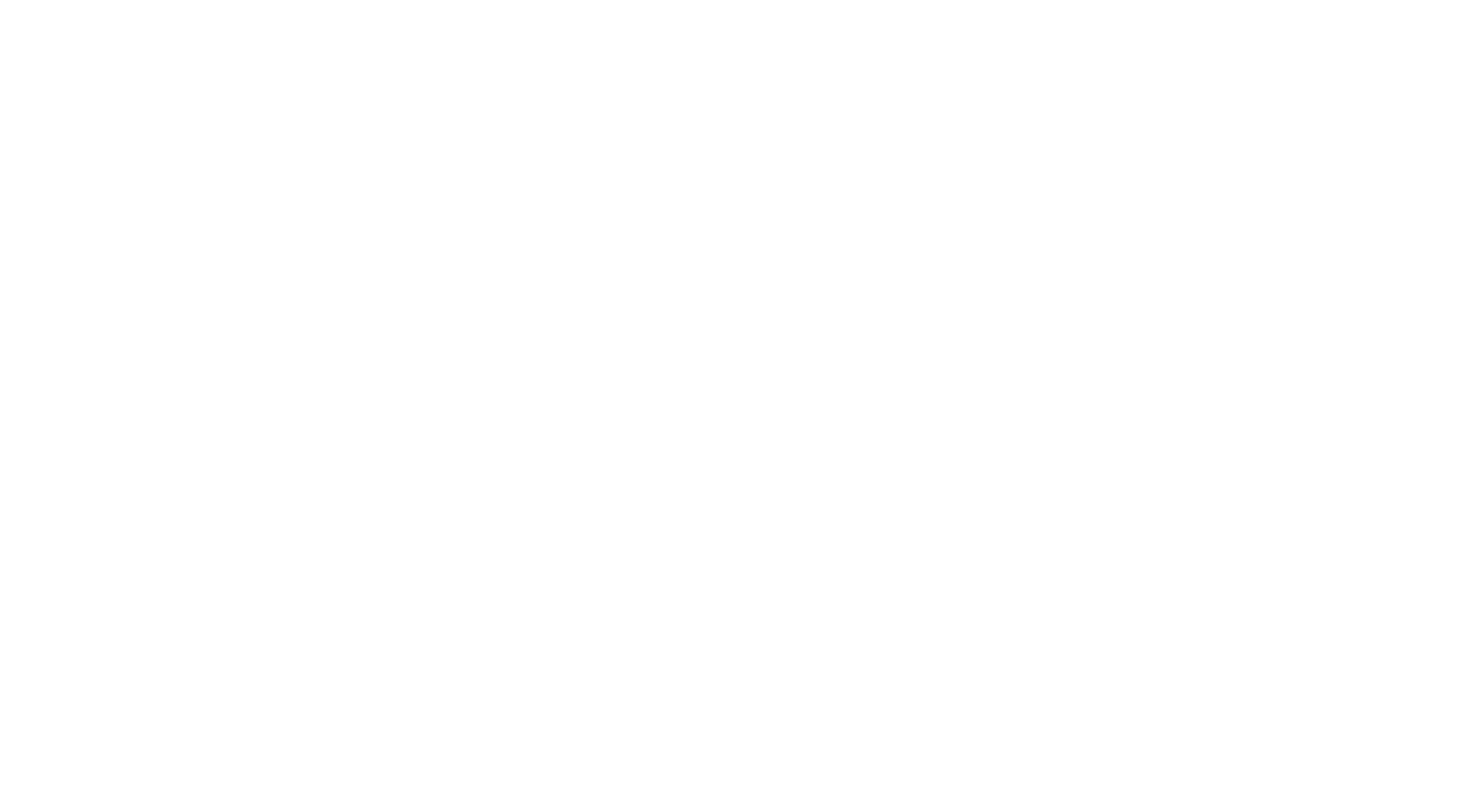 scroll, scrollTop: 0, scrollLeft: 0, axis: both 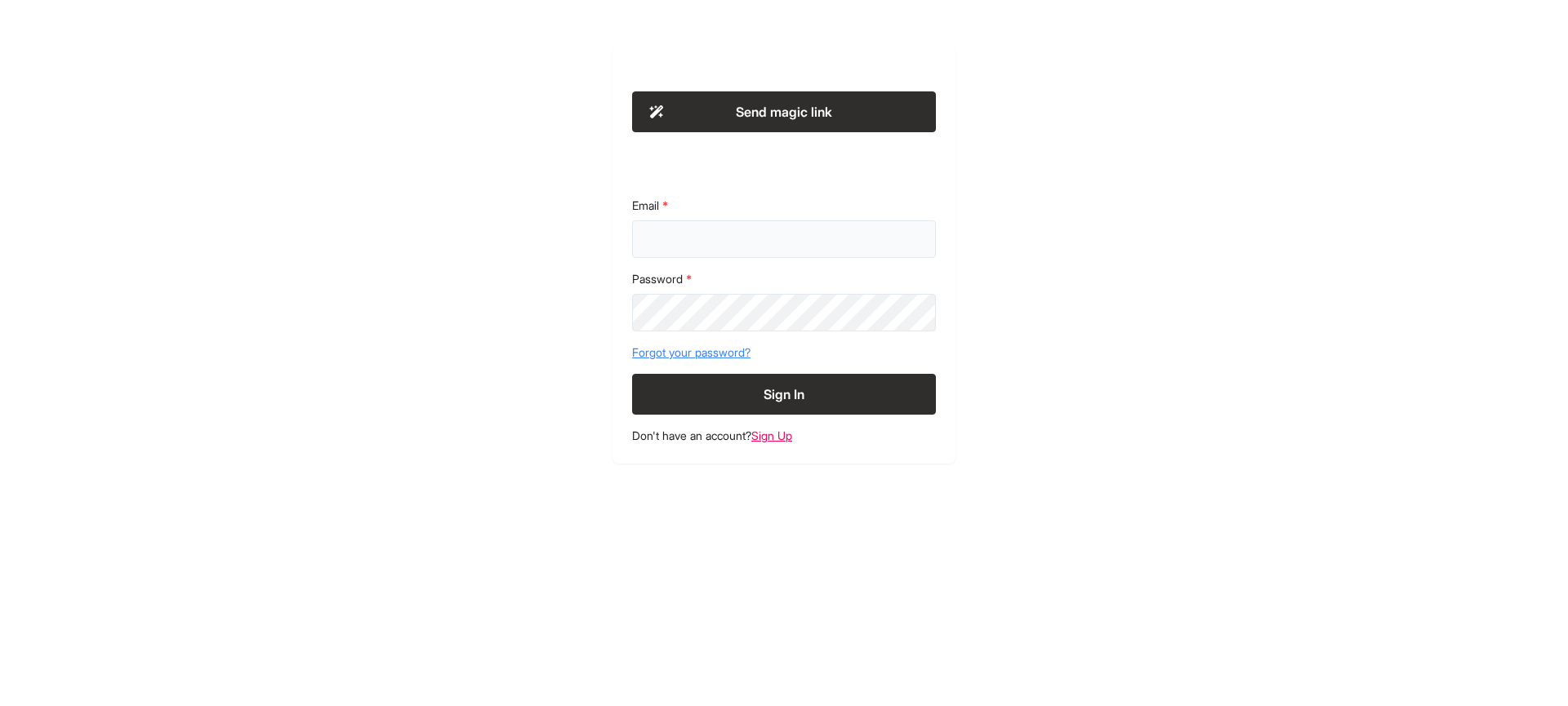 type on "**********" 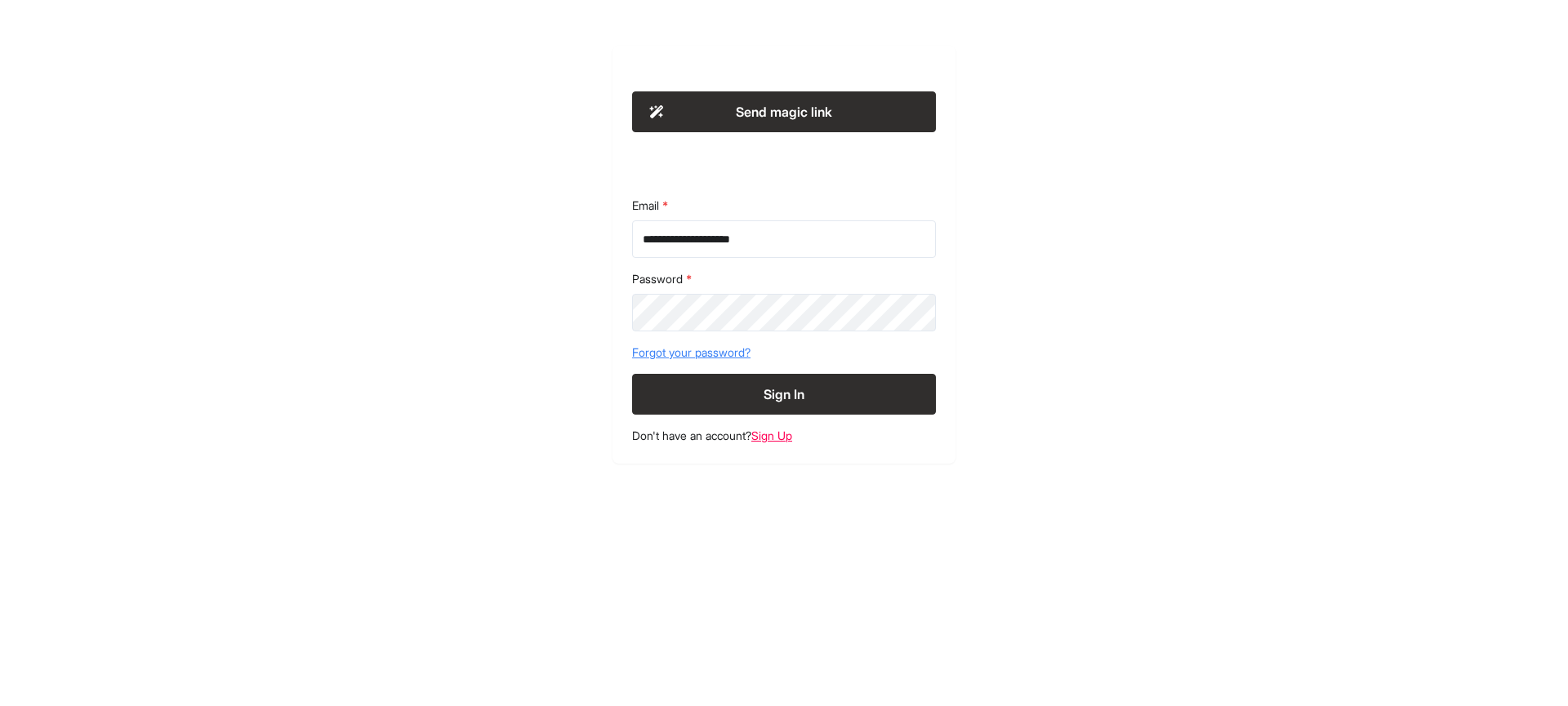 click on "Sign In" at bounding box center [784, 394] 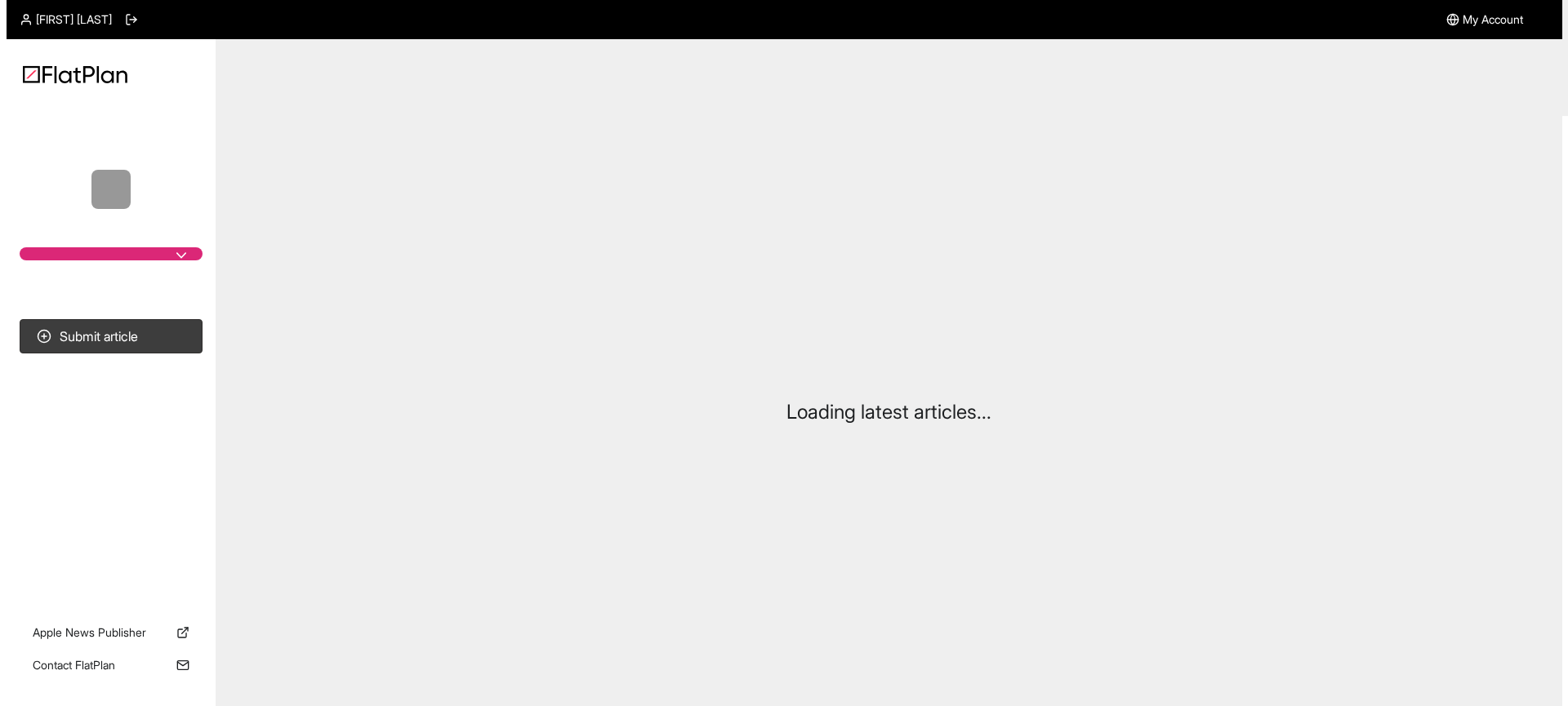 scroll, scrollTop: 0, scrollLeft: 0, axis: both 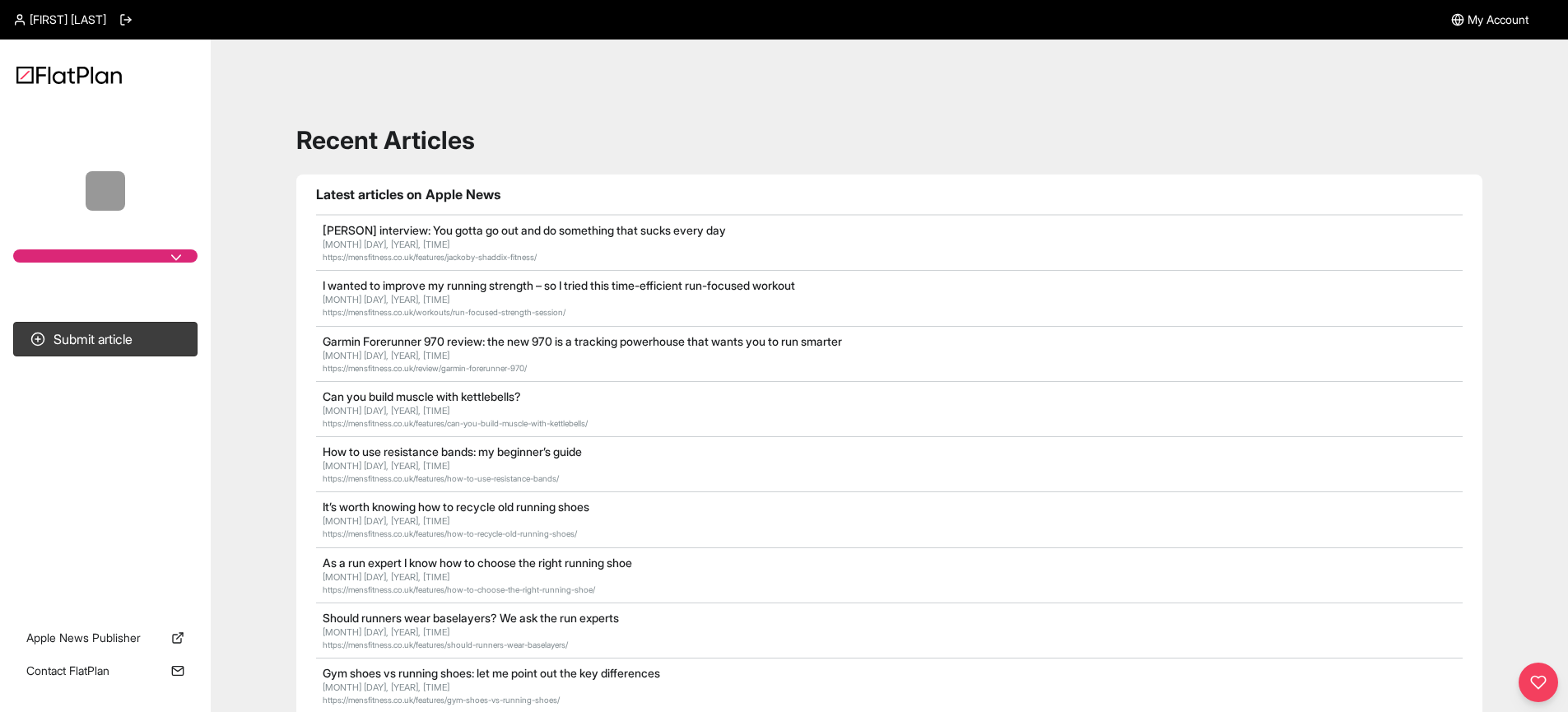click at bounding box center (105, 256) 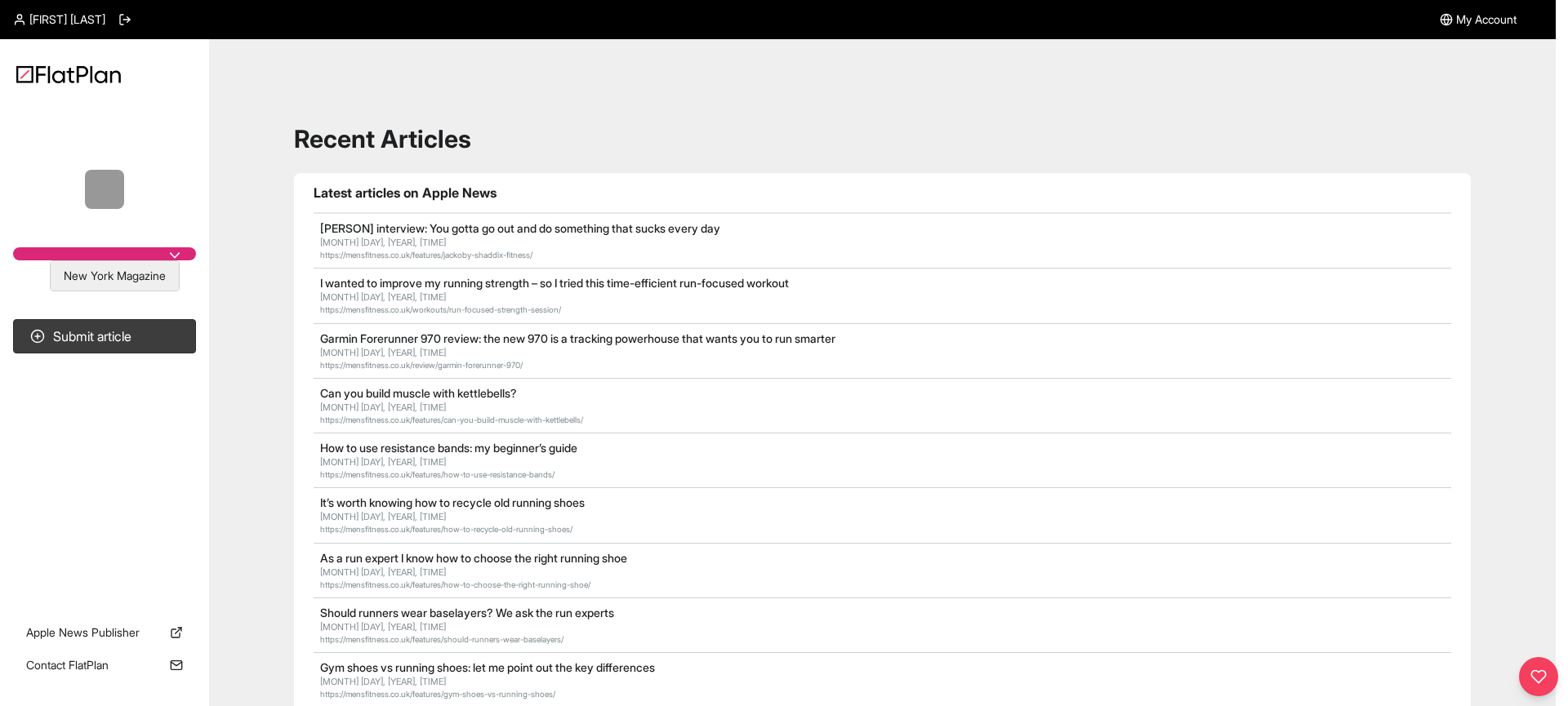 click on "New York Magazine" at bounding box center [114, 276] 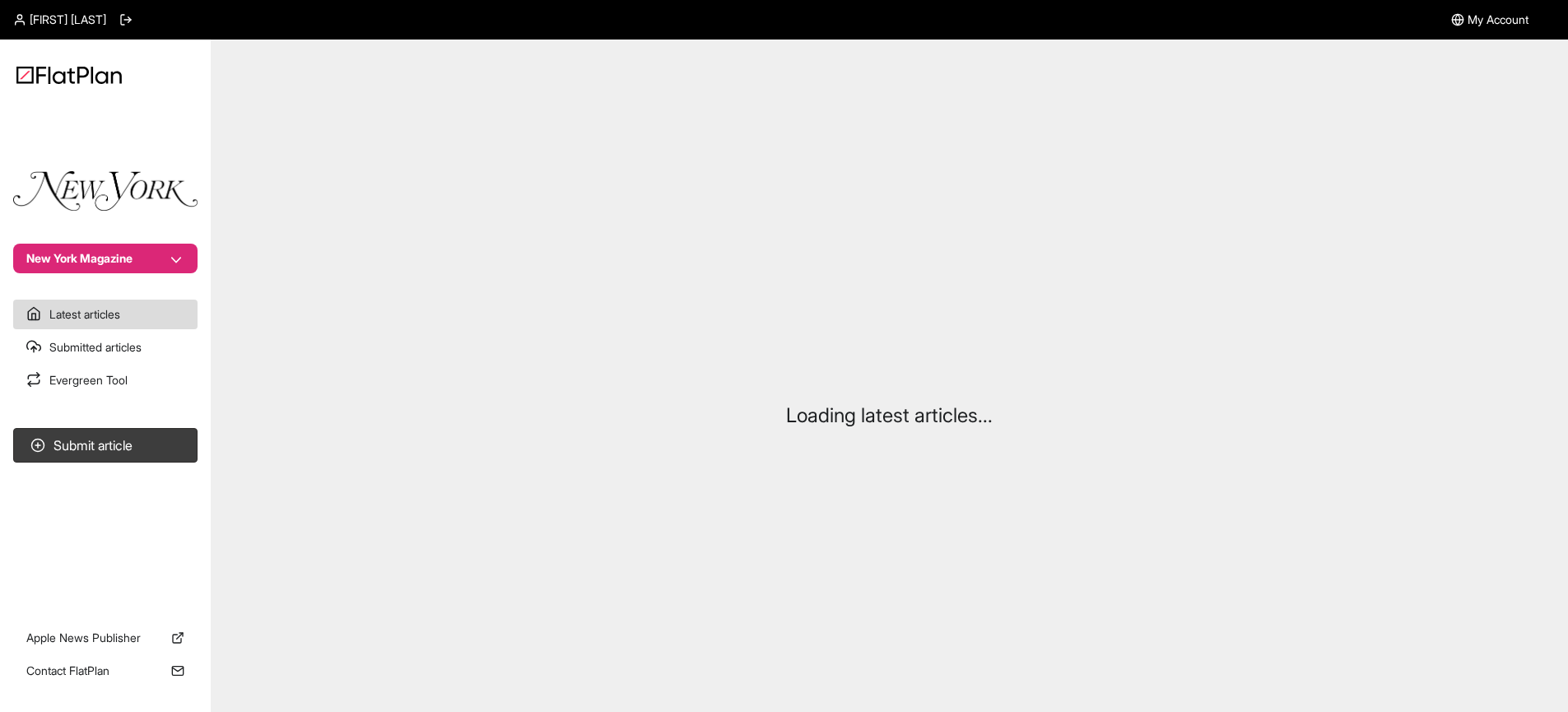 scroll, scrollTop: 0, scrollLeft: 0, axis: both 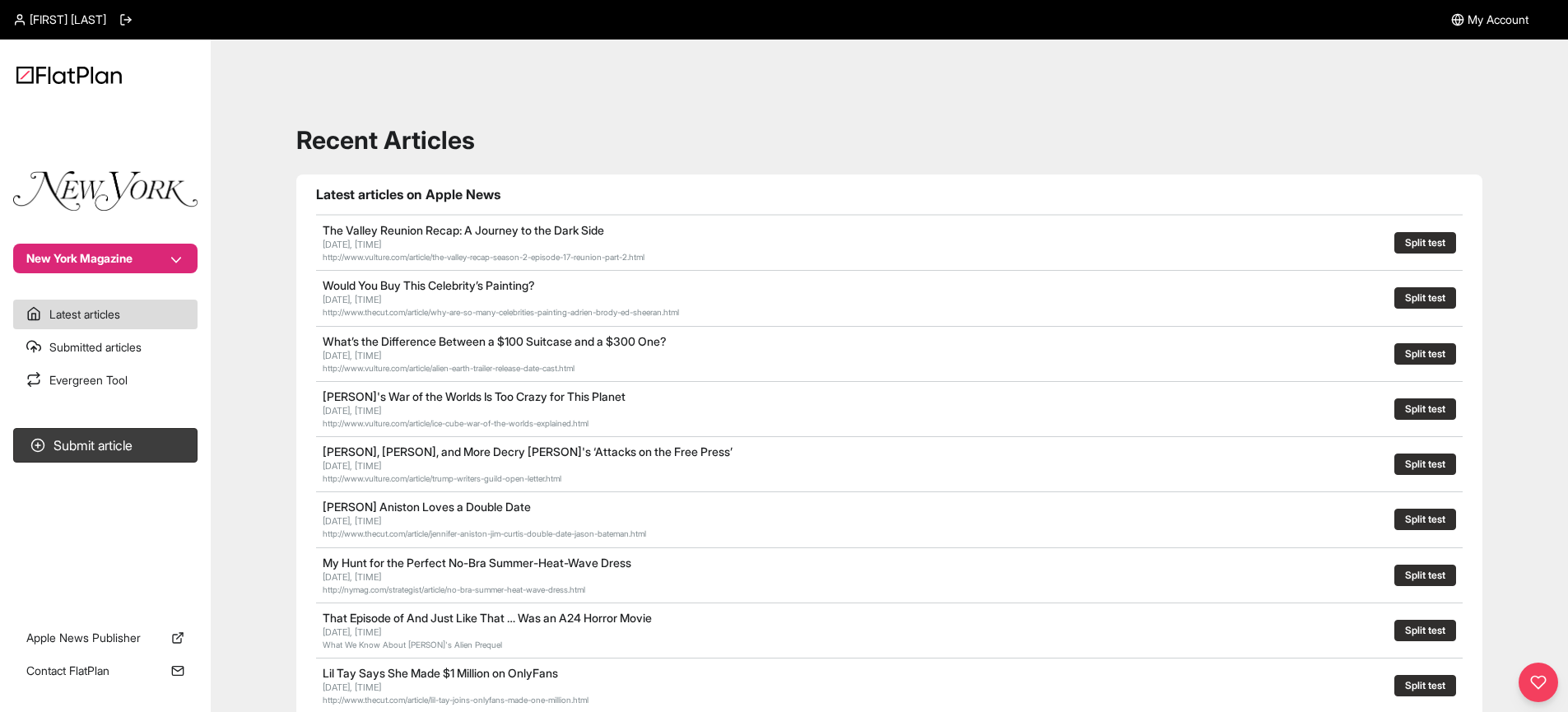 click on "New York Magazine" at bounding box center [105, 258] 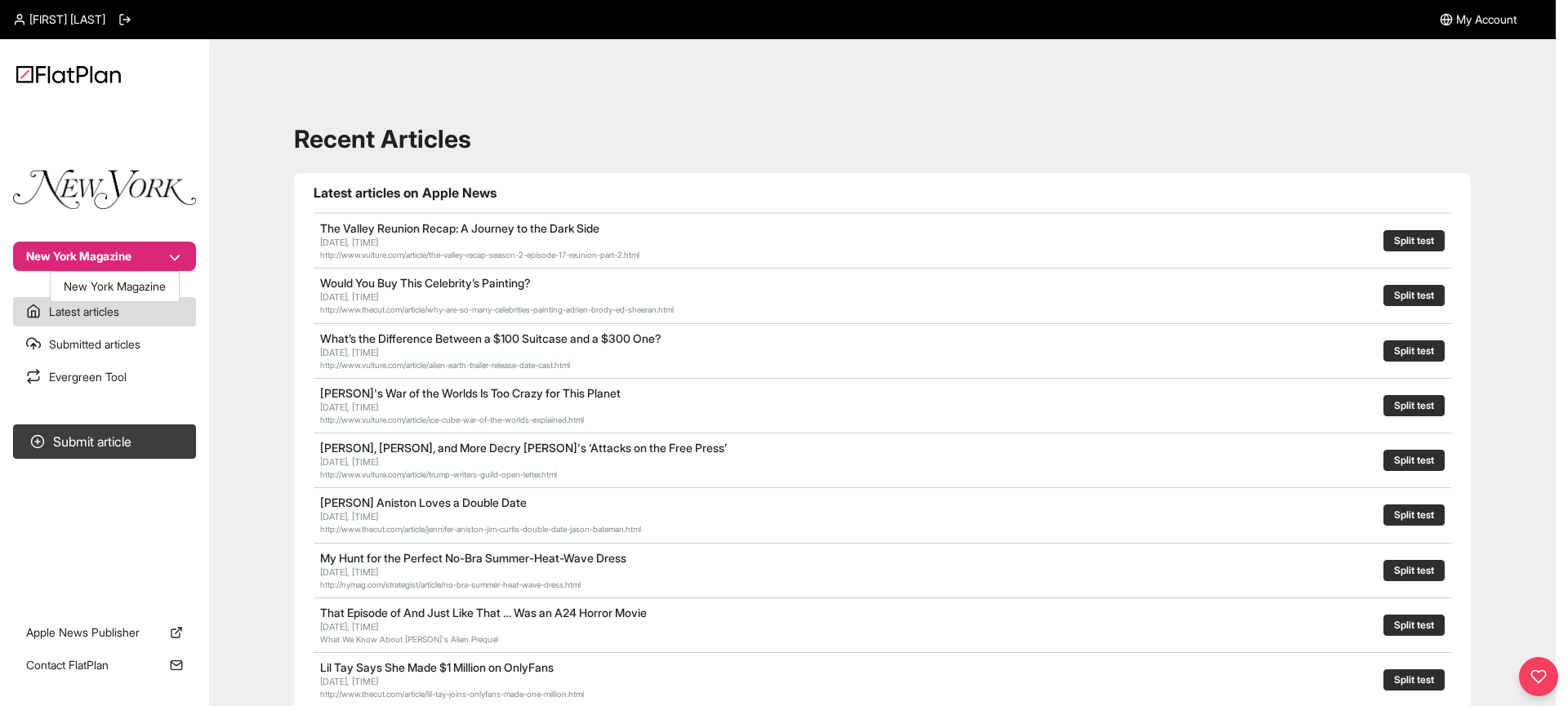 click on "New York Magazine" at bounding box center (105, 256) 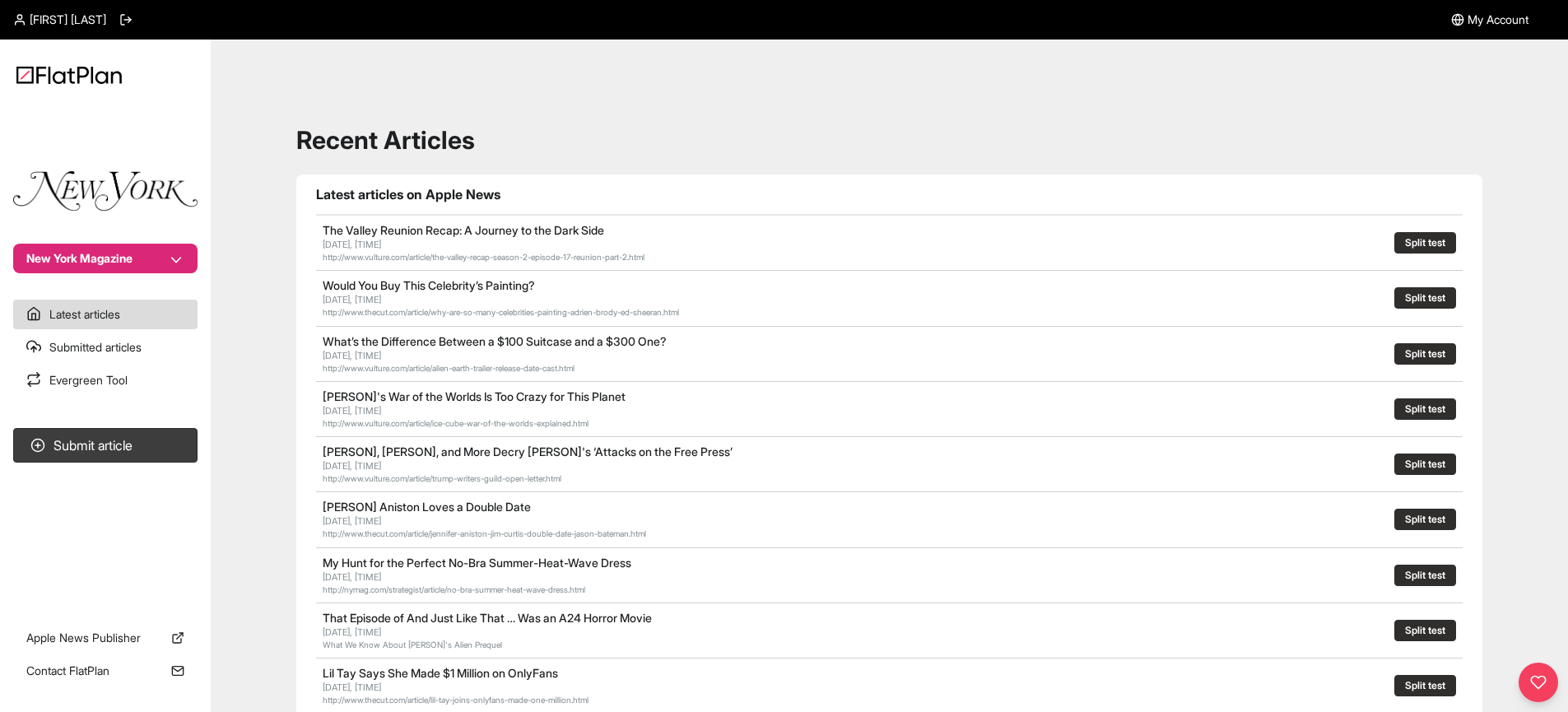 click on "Recent Articles Latest articles on Apple News The Valley Reunion Recap: A Journey to the Dark Side [DATE], [TIME] http://www.vulture.com/article/the-valley-recap-season-2-episode-17-reunion-part-2.html Split test Would You Buy This Celebrity’s Painting? [DATE], [TIME] http://www.thecut.com/article/why-are-so-many-celebrities-painting-adrien-brody-ed-sheeran.html Split test What We Know About [PERSON]'s Alien Prequel [DATE], [TIME] http://www.vulture.com/article/alien-earth-trailer-release-date-cast.html Split test [PERSON]’s War of the Worlds Is Too Crazy for This Planet [DATE], [TIME] http://www.vulture.com/article/ice-cube-war-of-the-worlds-explained.html Split test [PERSON] Lee, [PERSON] Waters, and More Decry [PERSON]’s ‘Attacks on the Free Press’ [DATE], [TIME] http://www.vulture.com/article/trump-writers-guild-open-letter.html Split test [PERSON] Aniston Loves a Double Date [DATE], [TIME] Split test My Hunt for the Perfect No-Bra Summer-Heat-Wave Dress" at bounding box center [889, 743] 